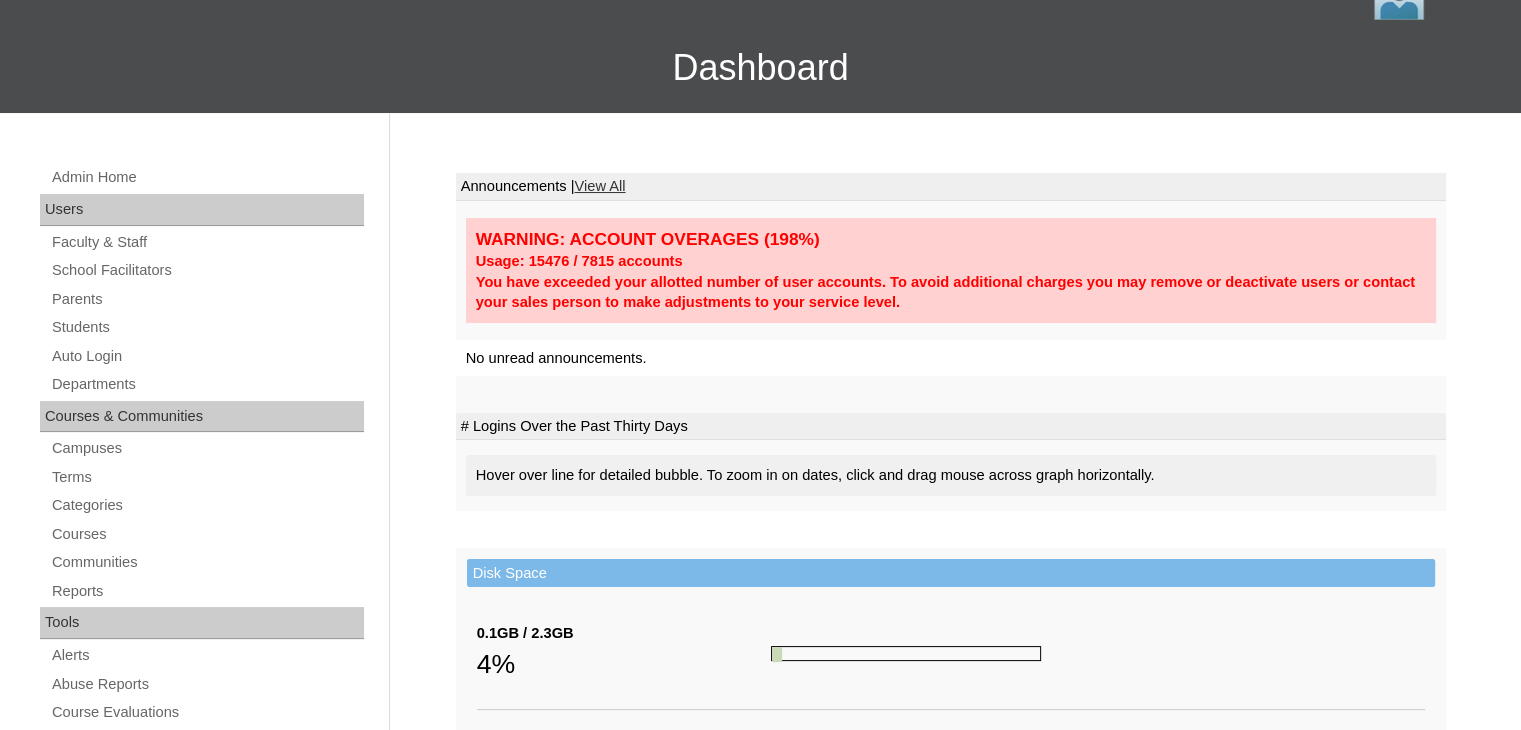 scroll, scrollTop: 0, scrollLeft: 0, axis: both 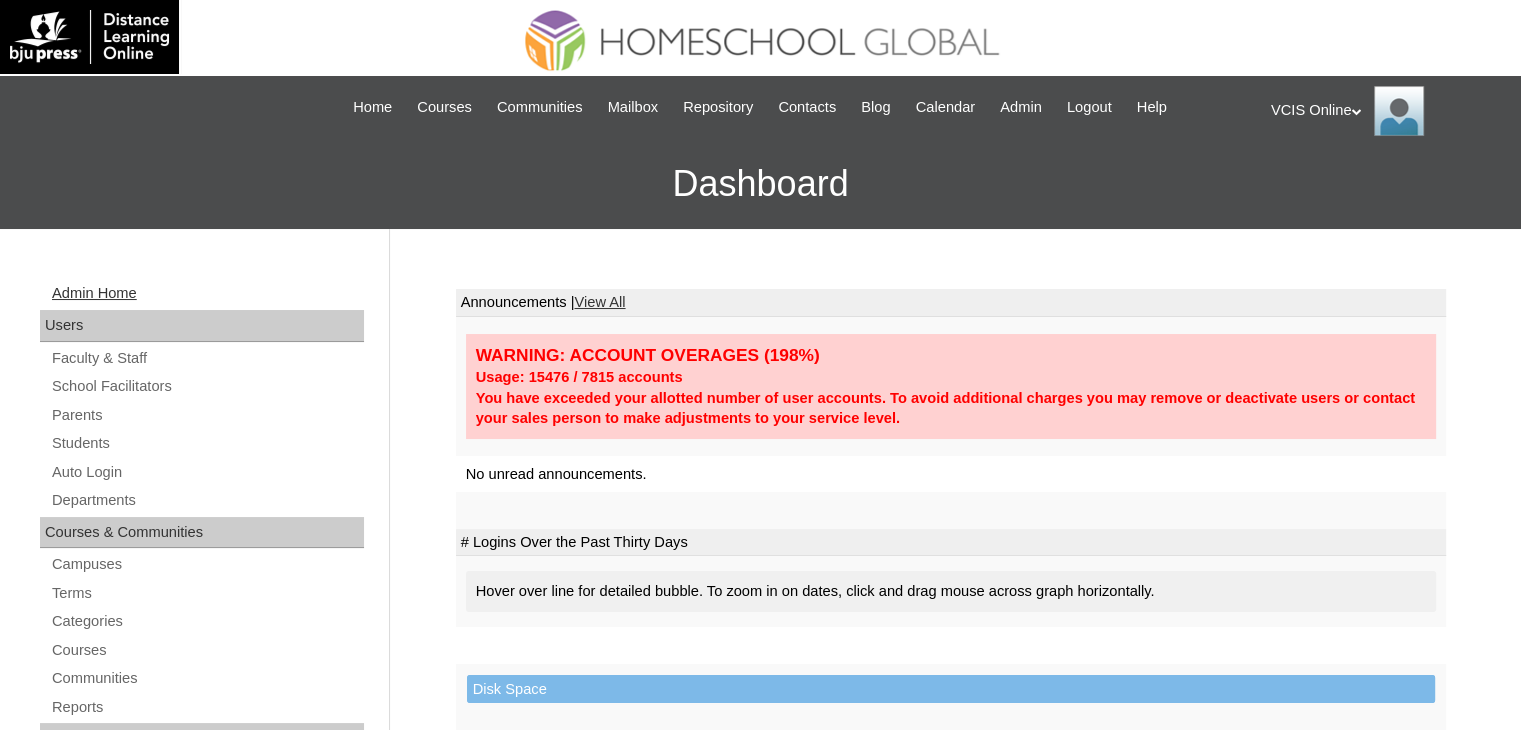 click on "Admin Home" at bounding box center [207, 293] 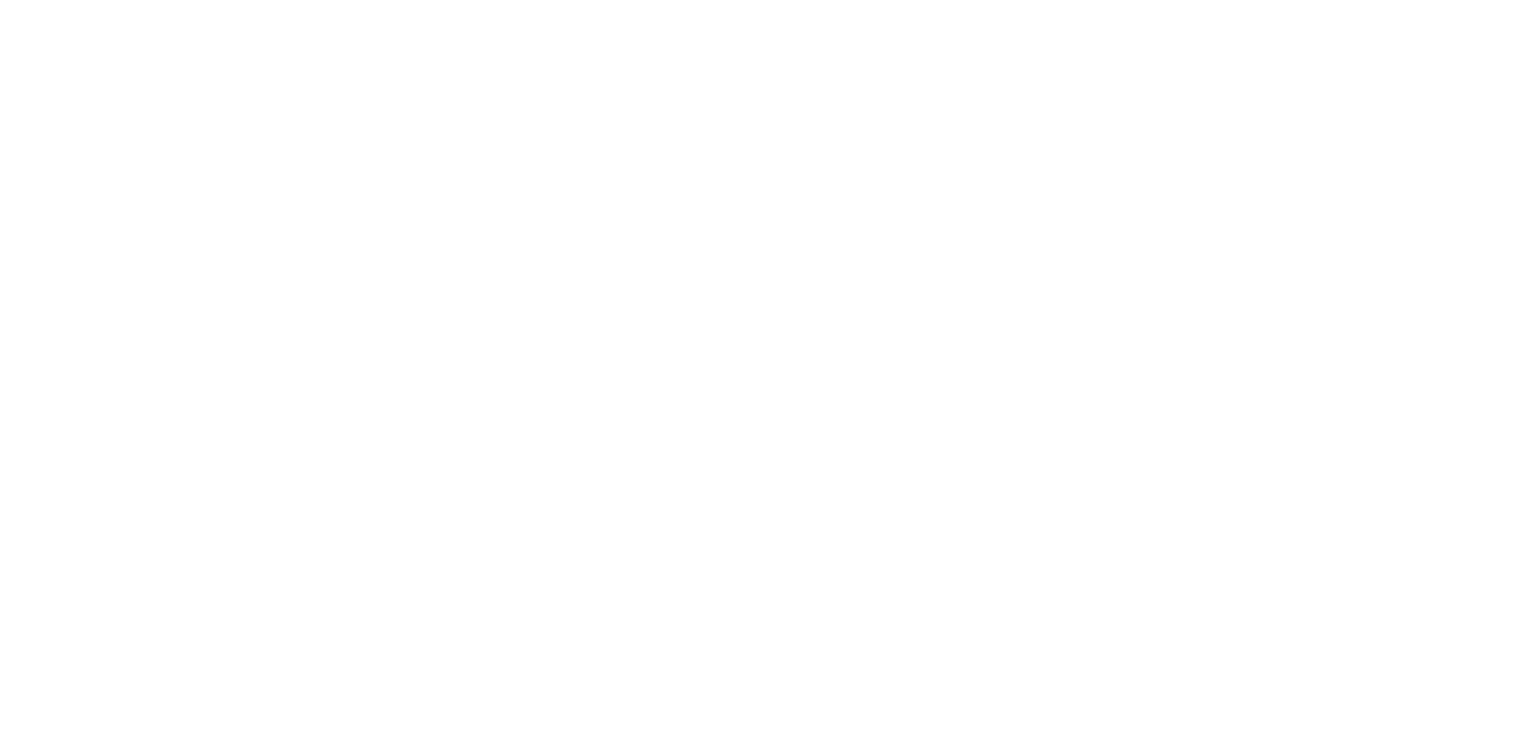 scroll, scrollTop: 0, scrollLeft: 0, axis: both 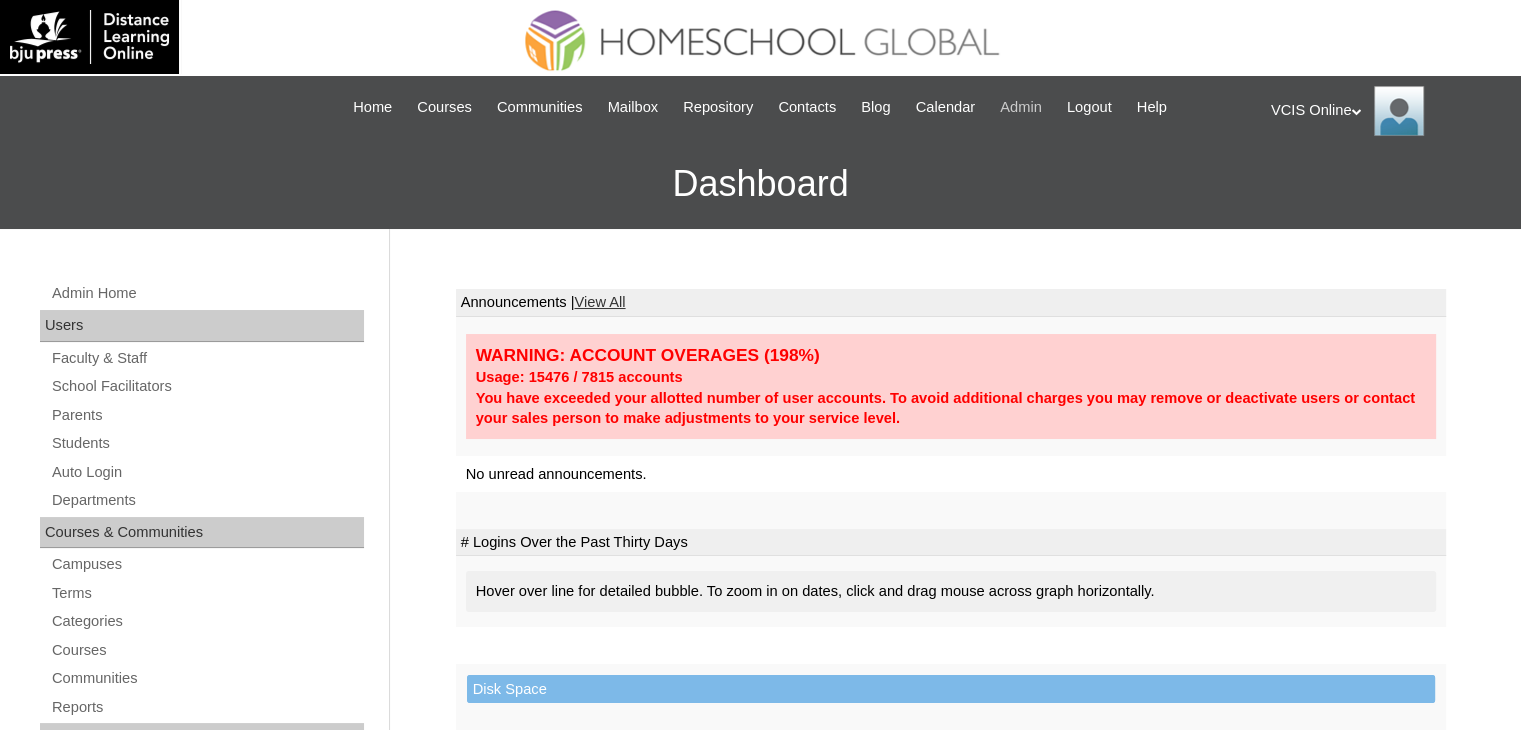 click on "Admin" at bounding box center [1021, 107] 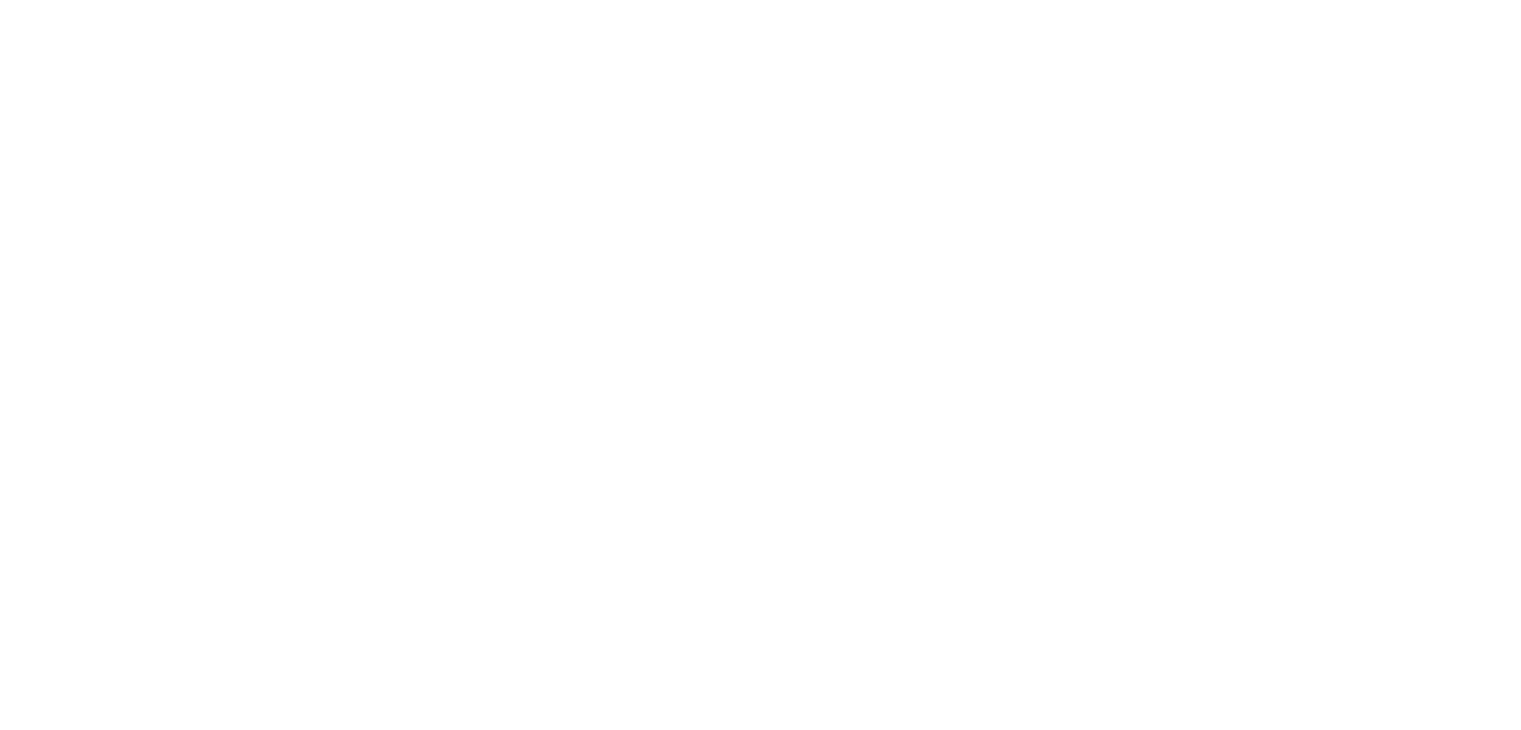 scroll, scrollTop: 0, scrollLeft: 0, axis: both 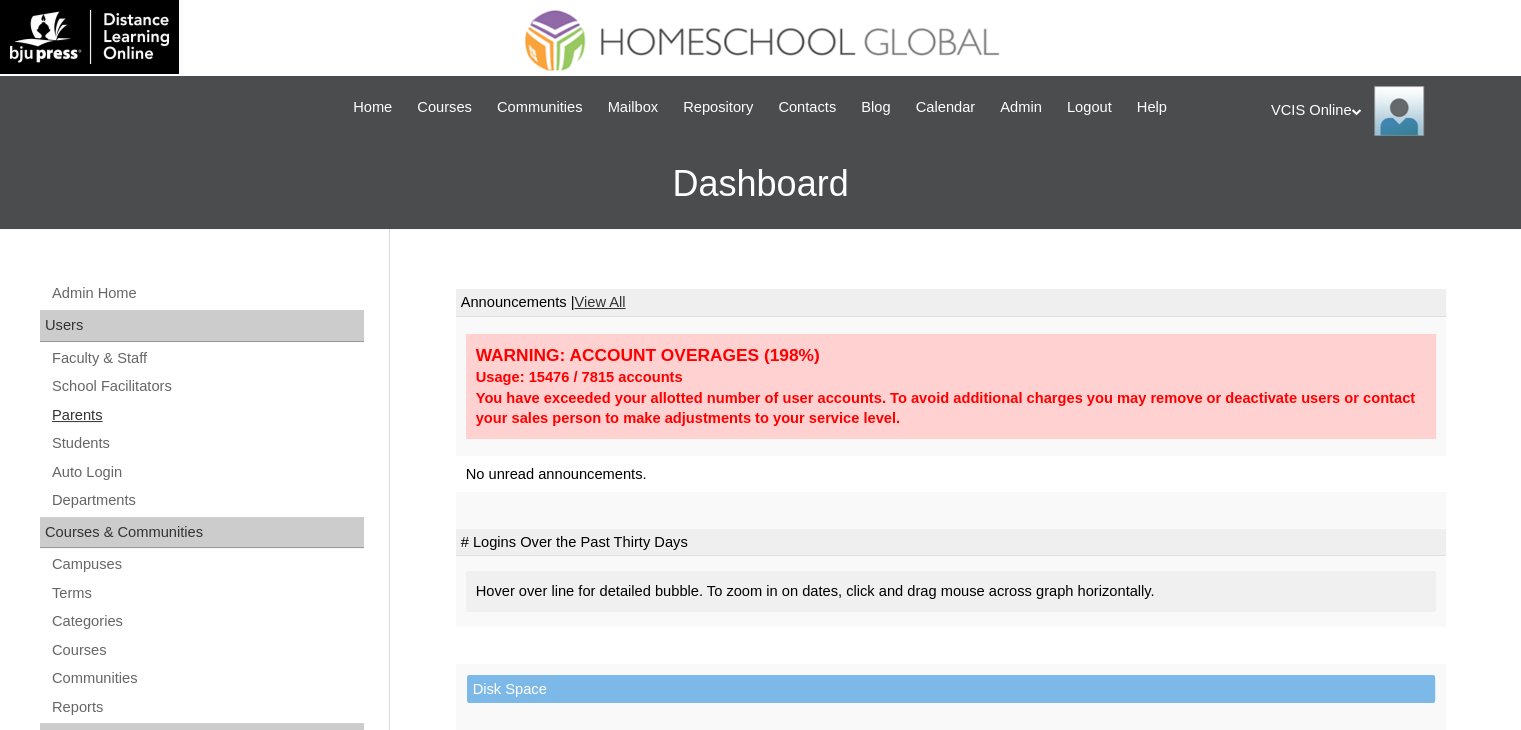 click on "Parents" at bounding box center (207, 415) 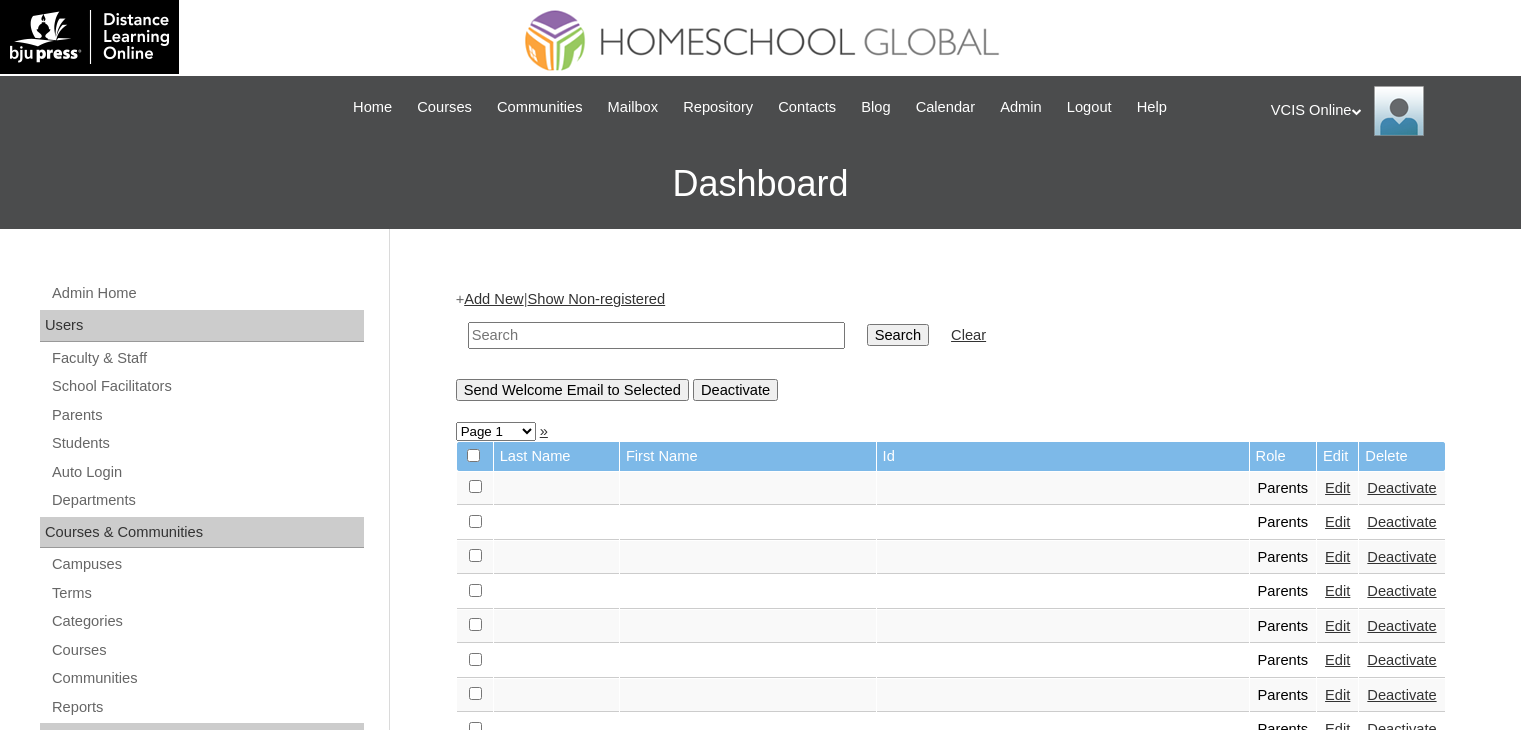 scroll, scrollTop: 0, scrollLeft: 0, axis: both 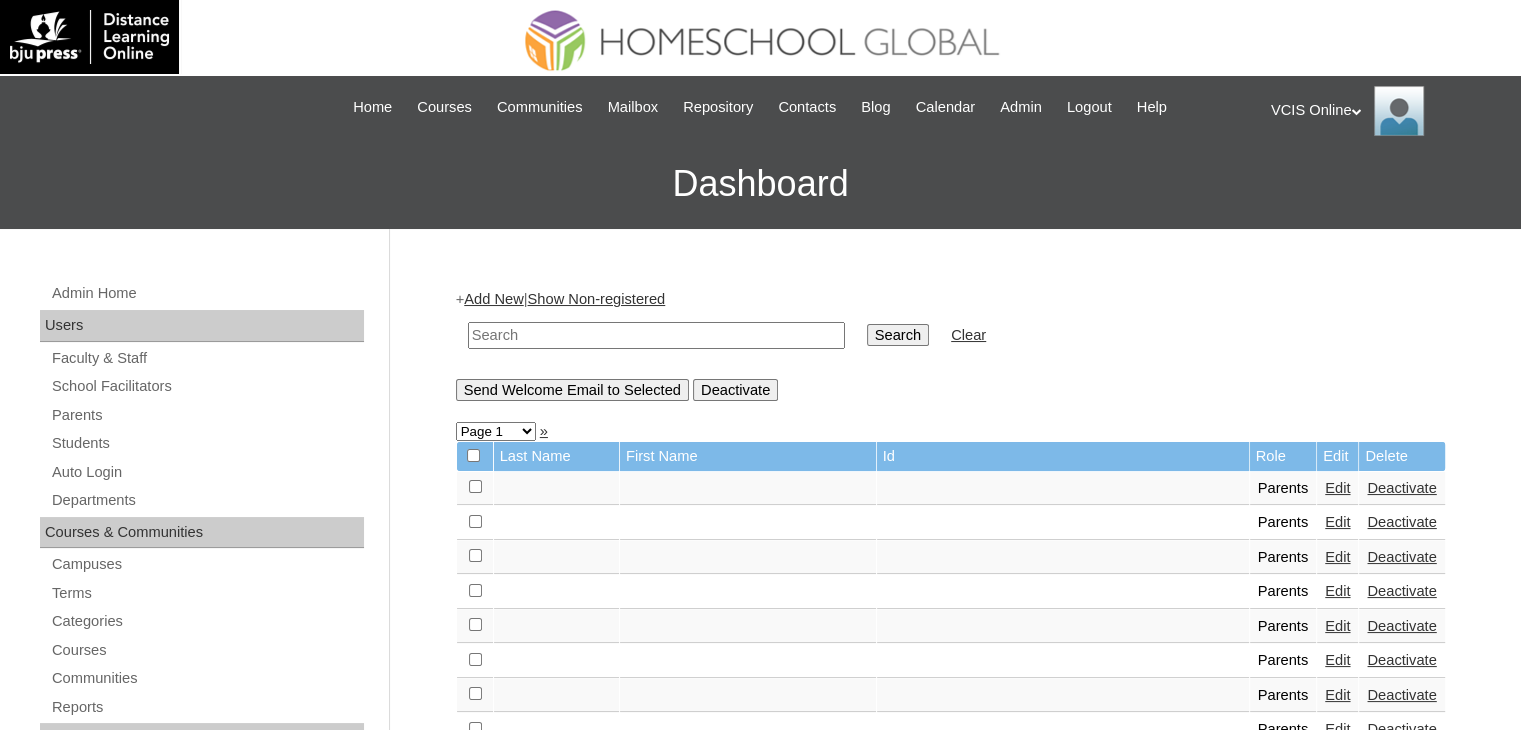 click on "Add New" at bounding box center [493, 299] 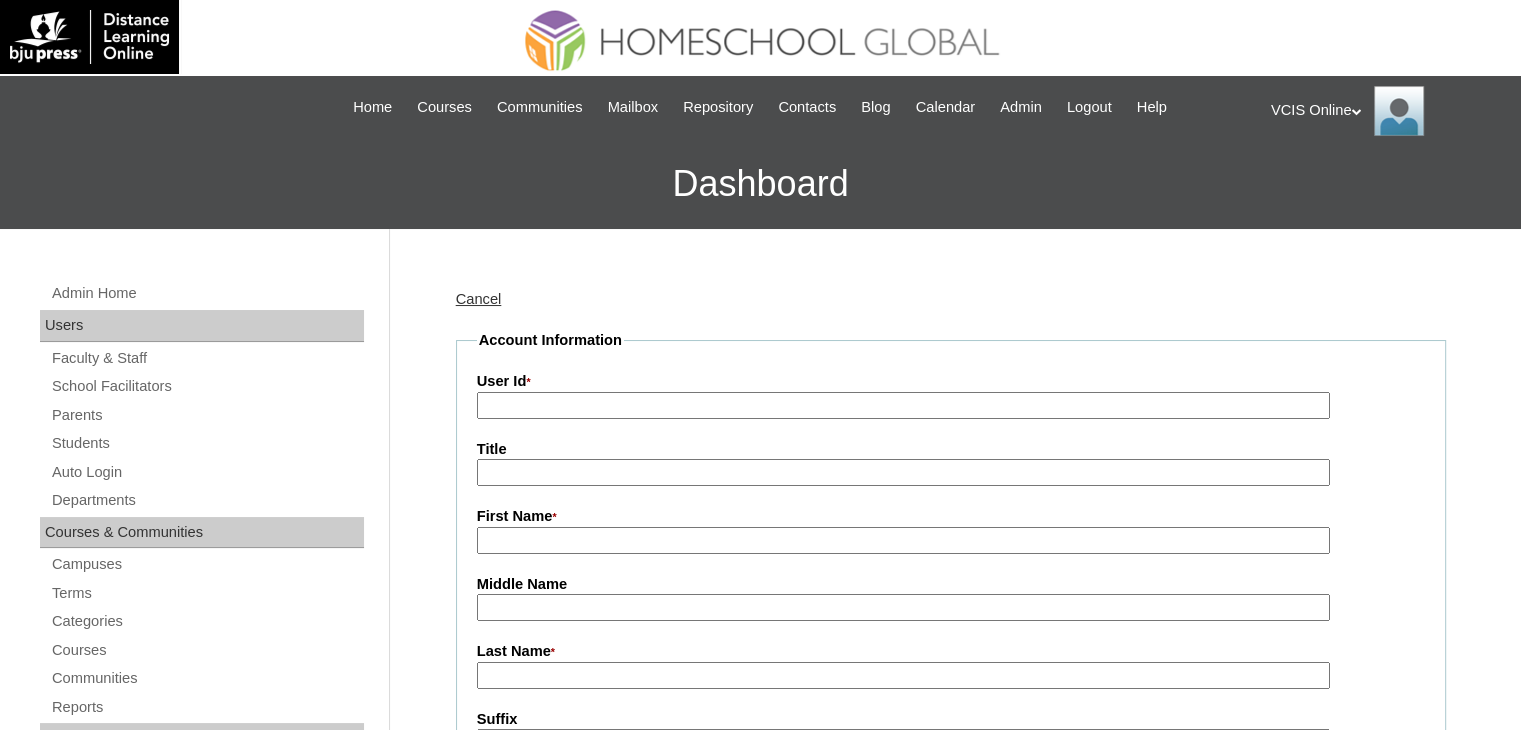 scroll, scrollTop: 12, scrollLeft: 0, axis: vertical 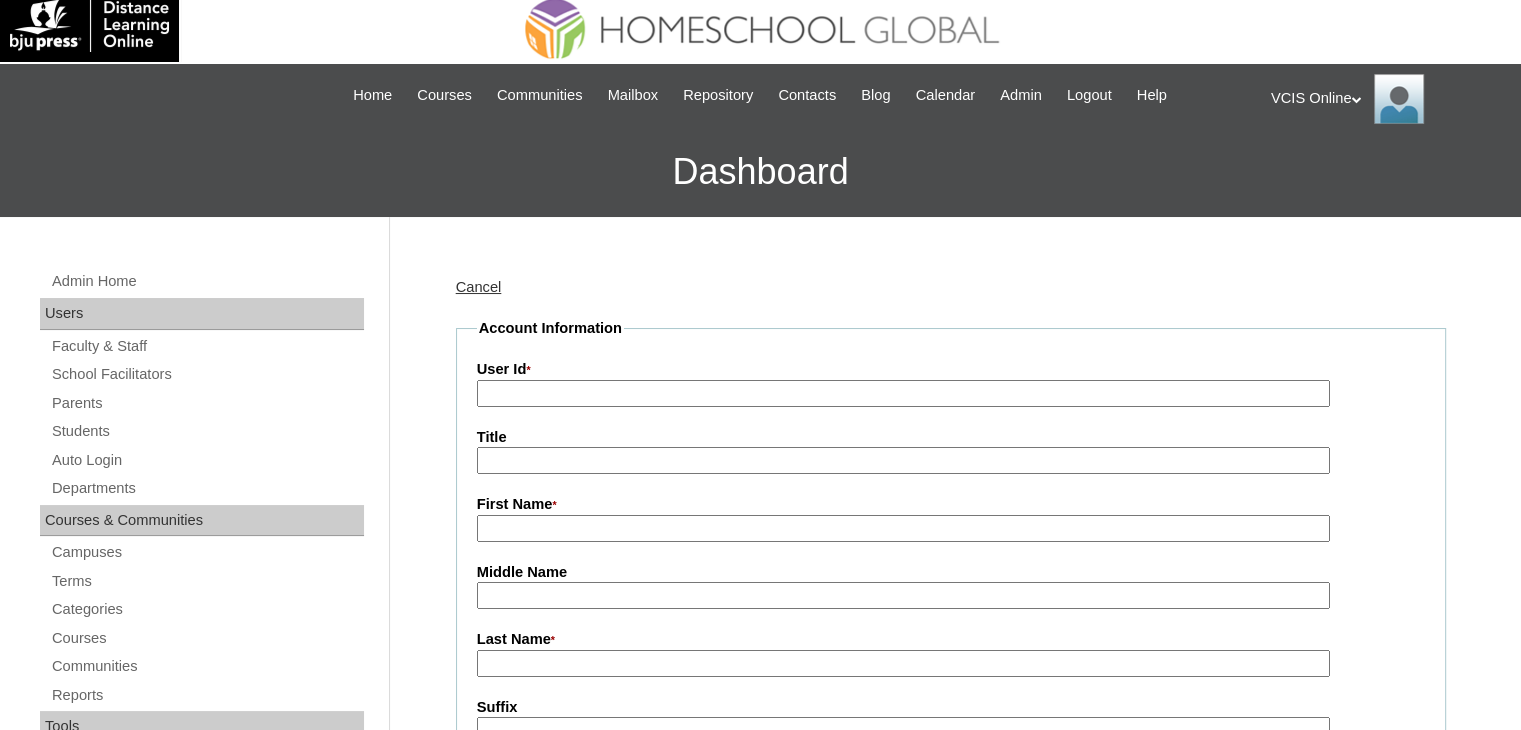 click on "User Id  *" at bounding box center [903, 393] 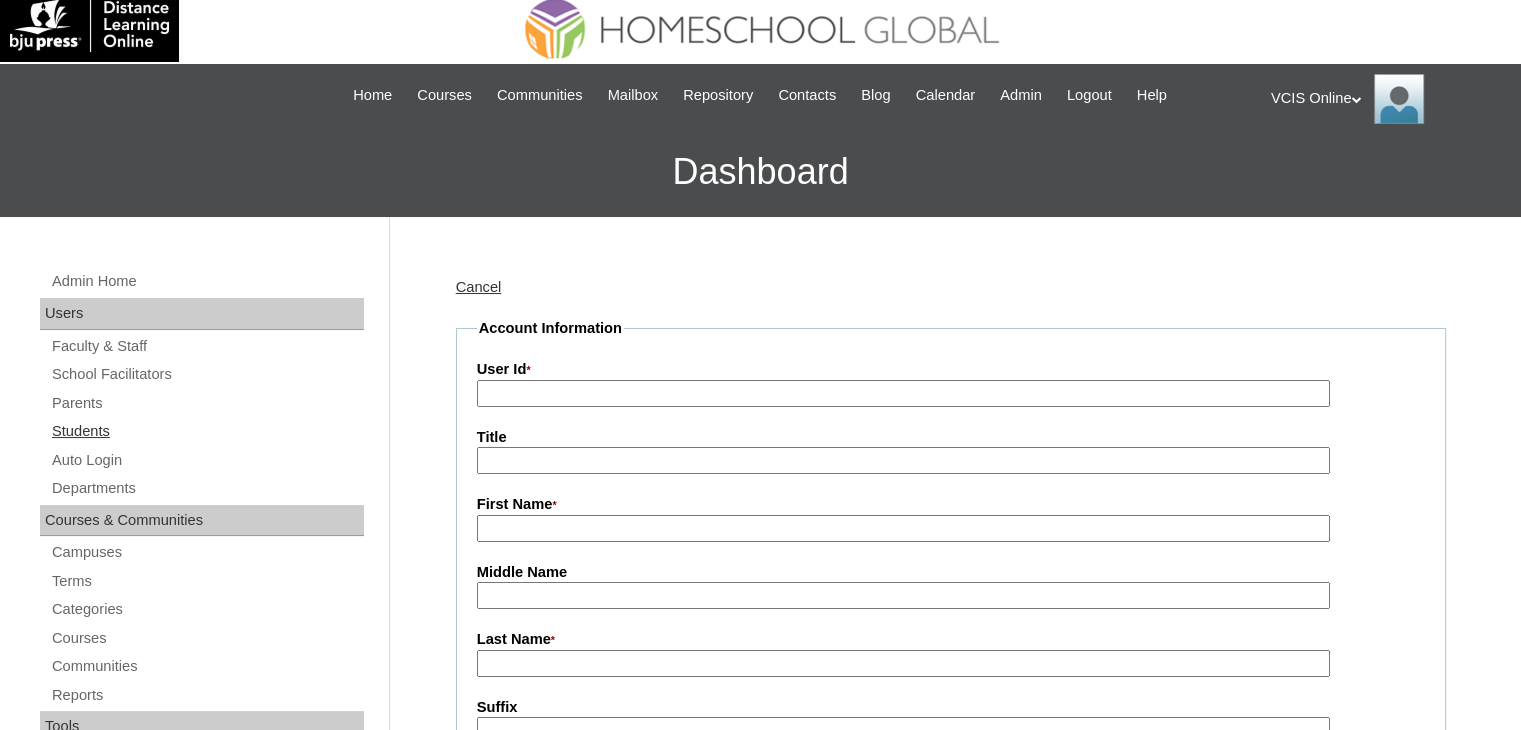 click on "Students" at bounding box center [207, 431] 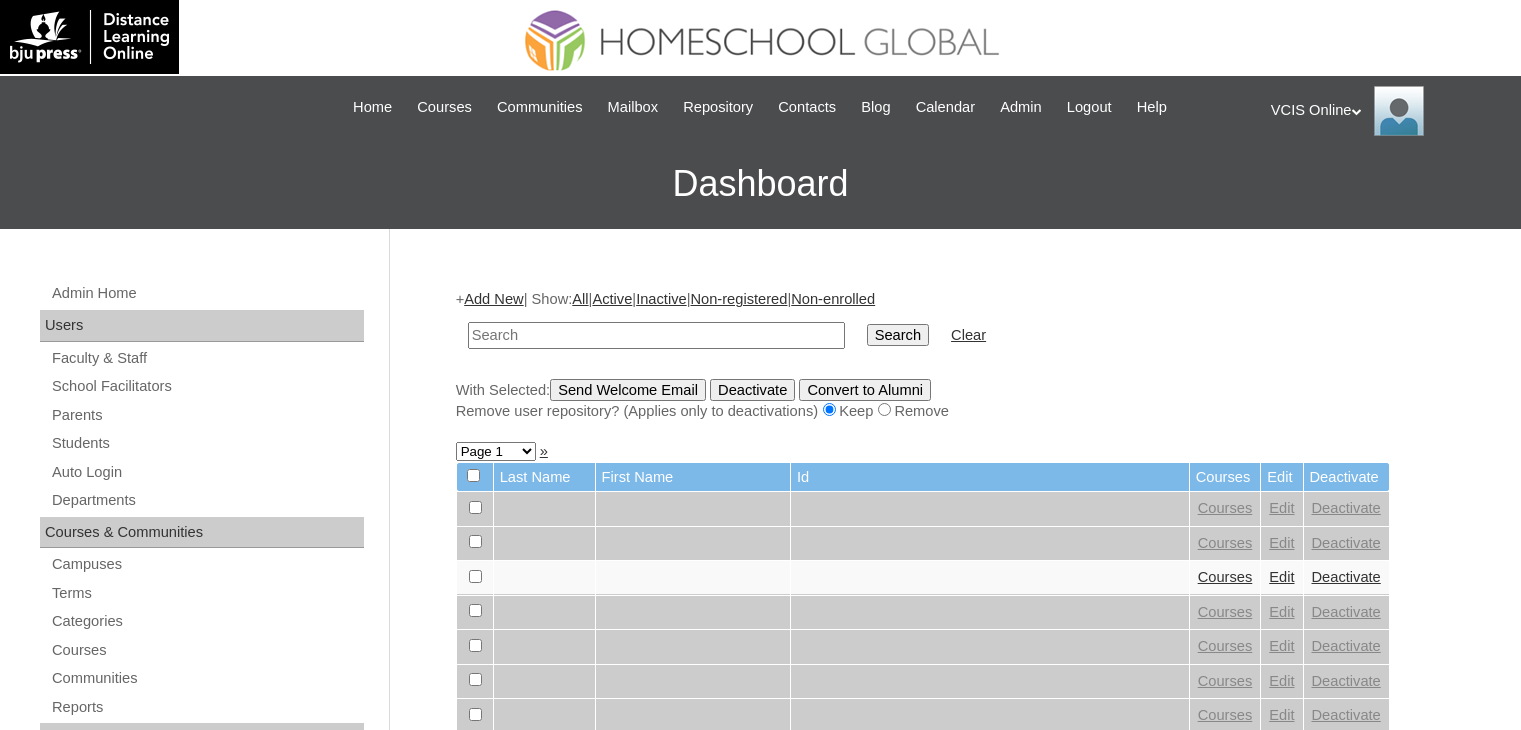 scroll, scrollTop: 0, scrollLeft: 0, axis: both 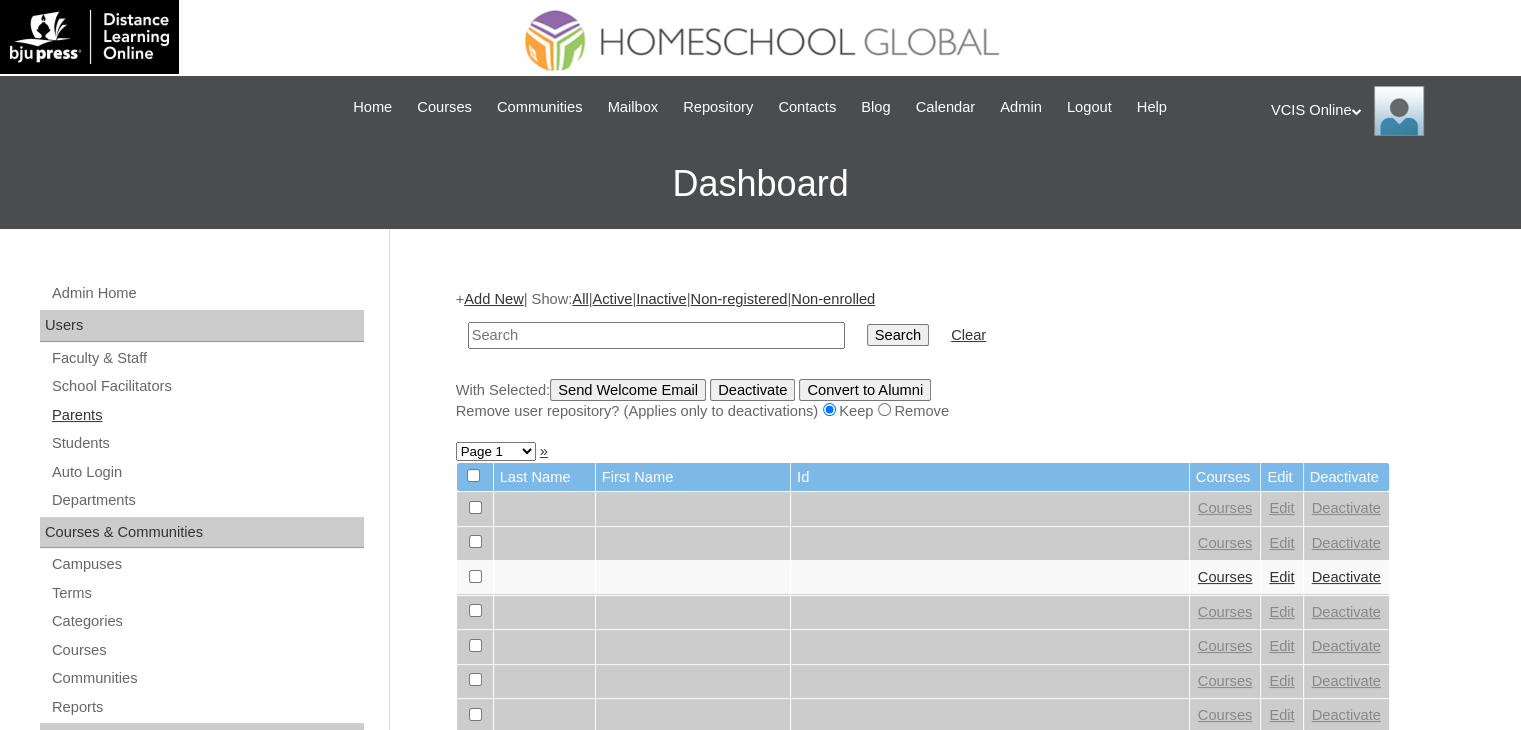 click on "Parents" at bounding box center (207, 415) 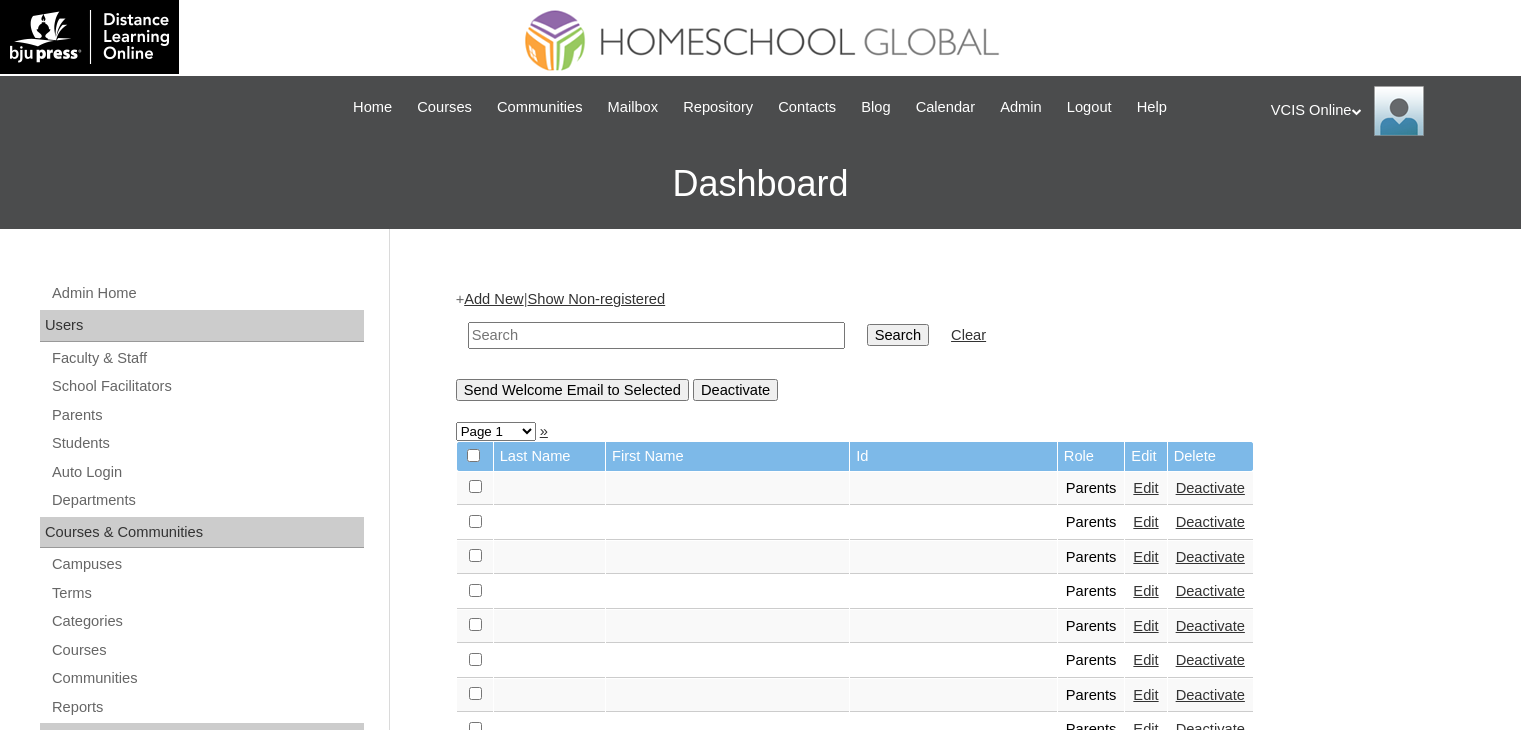 scroll, scrollTop: 0, scrollLeft: 0, axis: both 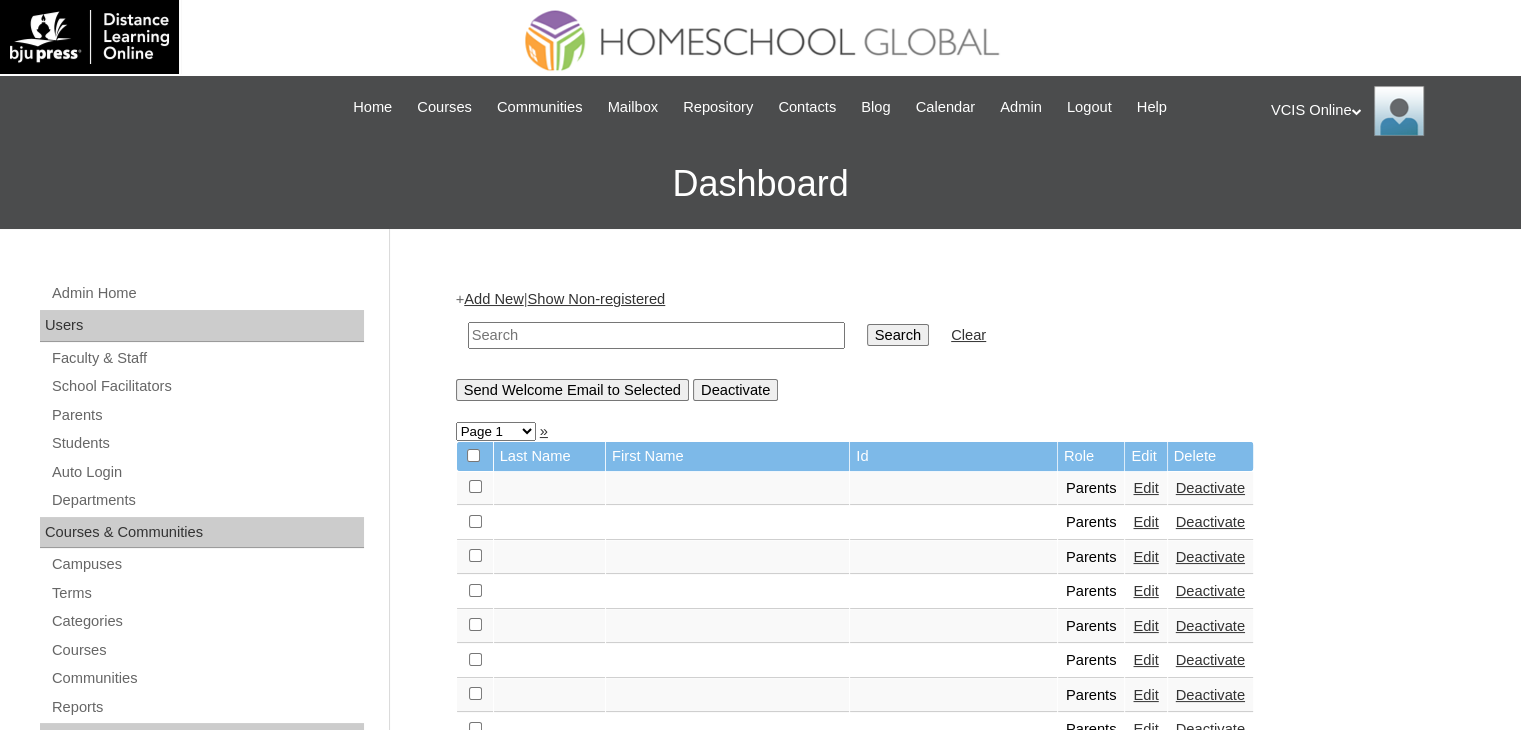 click on "Add New" at bounding box center (493, 299) 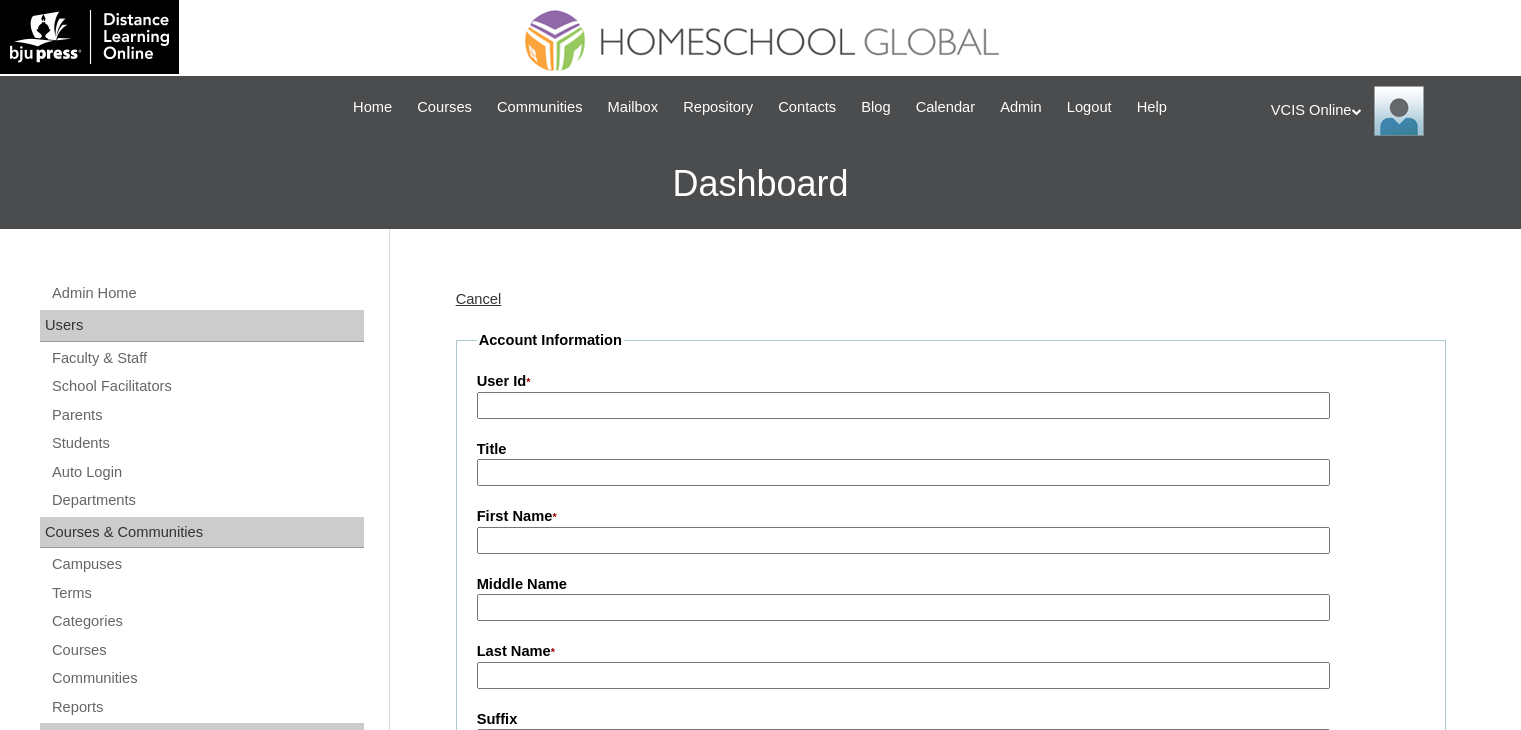 scroll, scrollTop: 0, scrollLeft: 0, axis: both 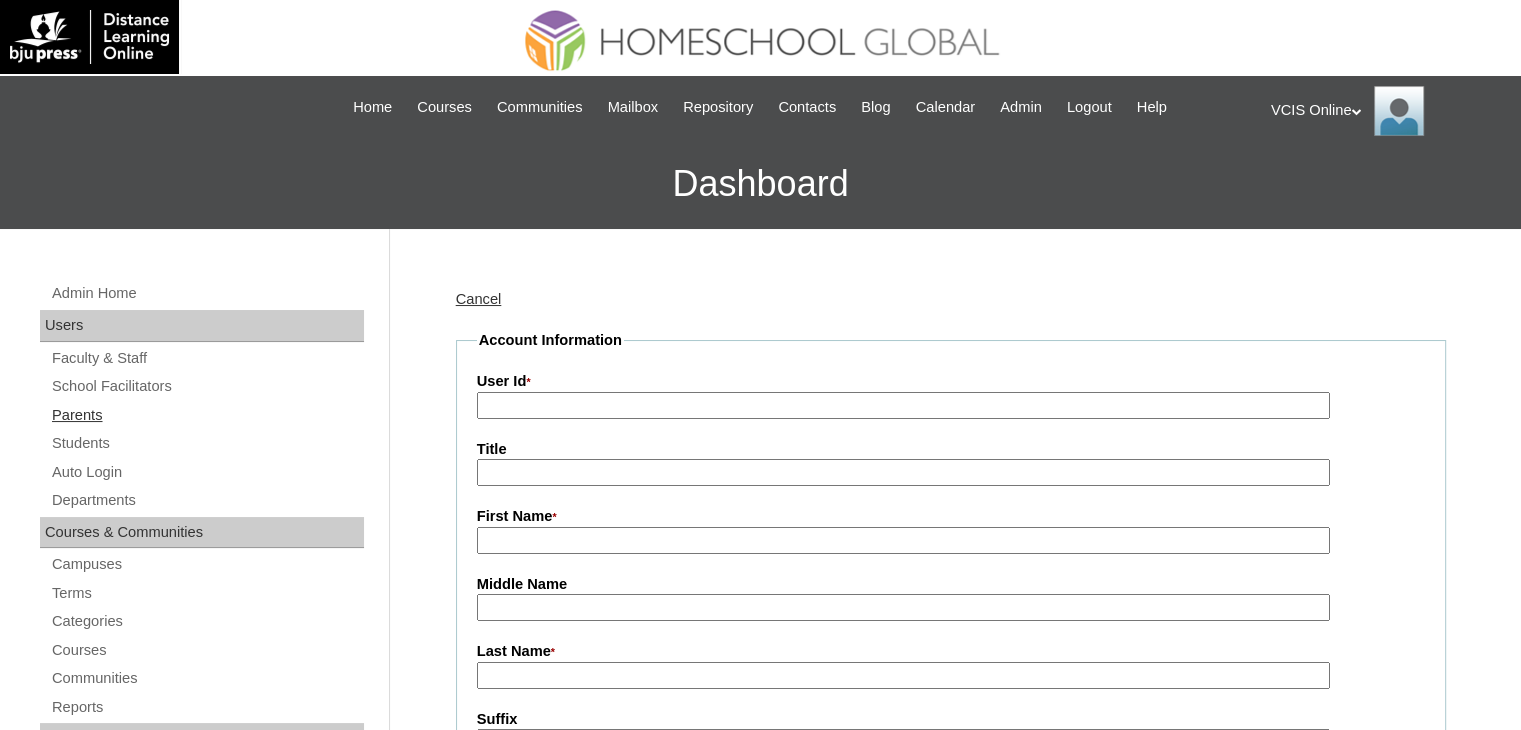 click on "Parents" at bounding box center (207, 415) 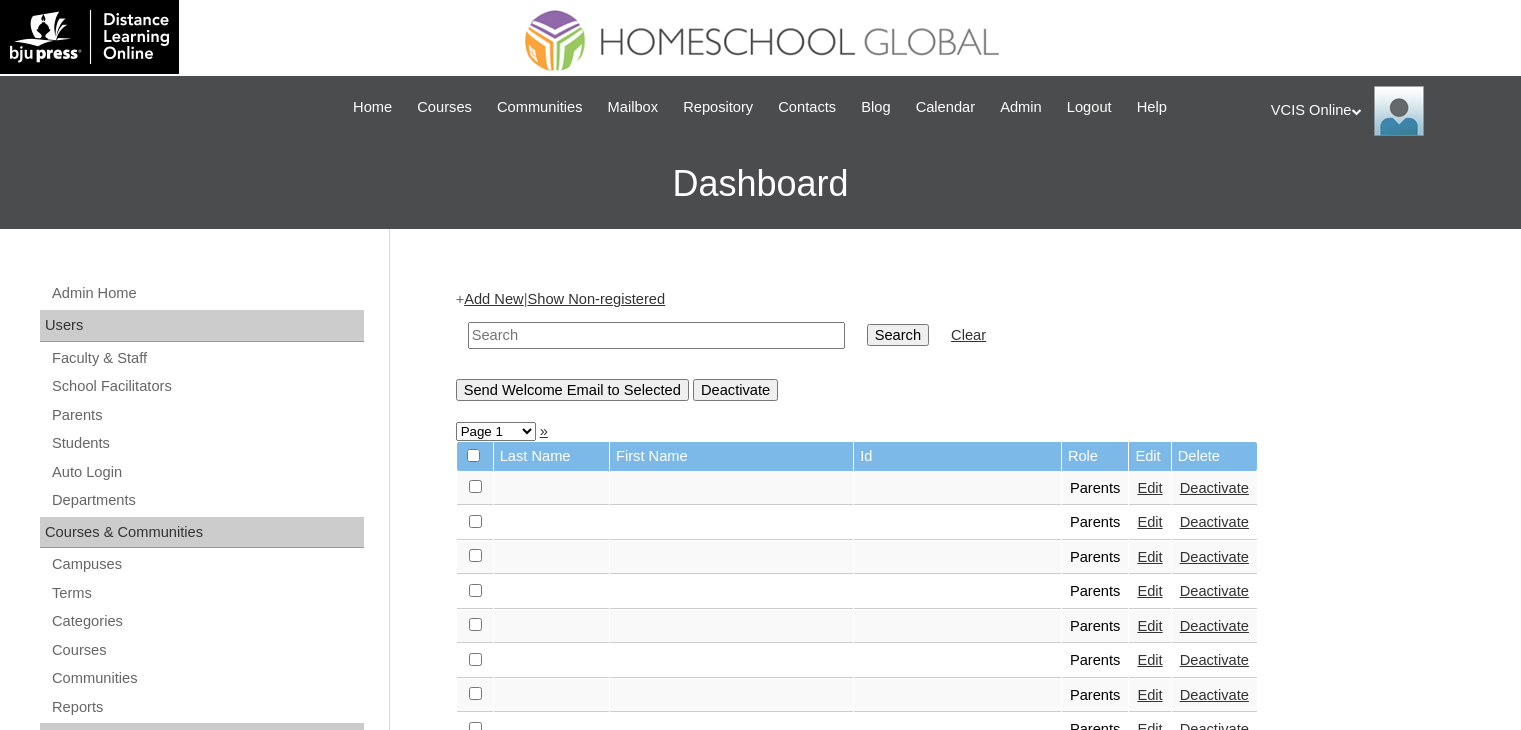 scroll, scrollTop: 0, scrollLeft: 0, axis: both 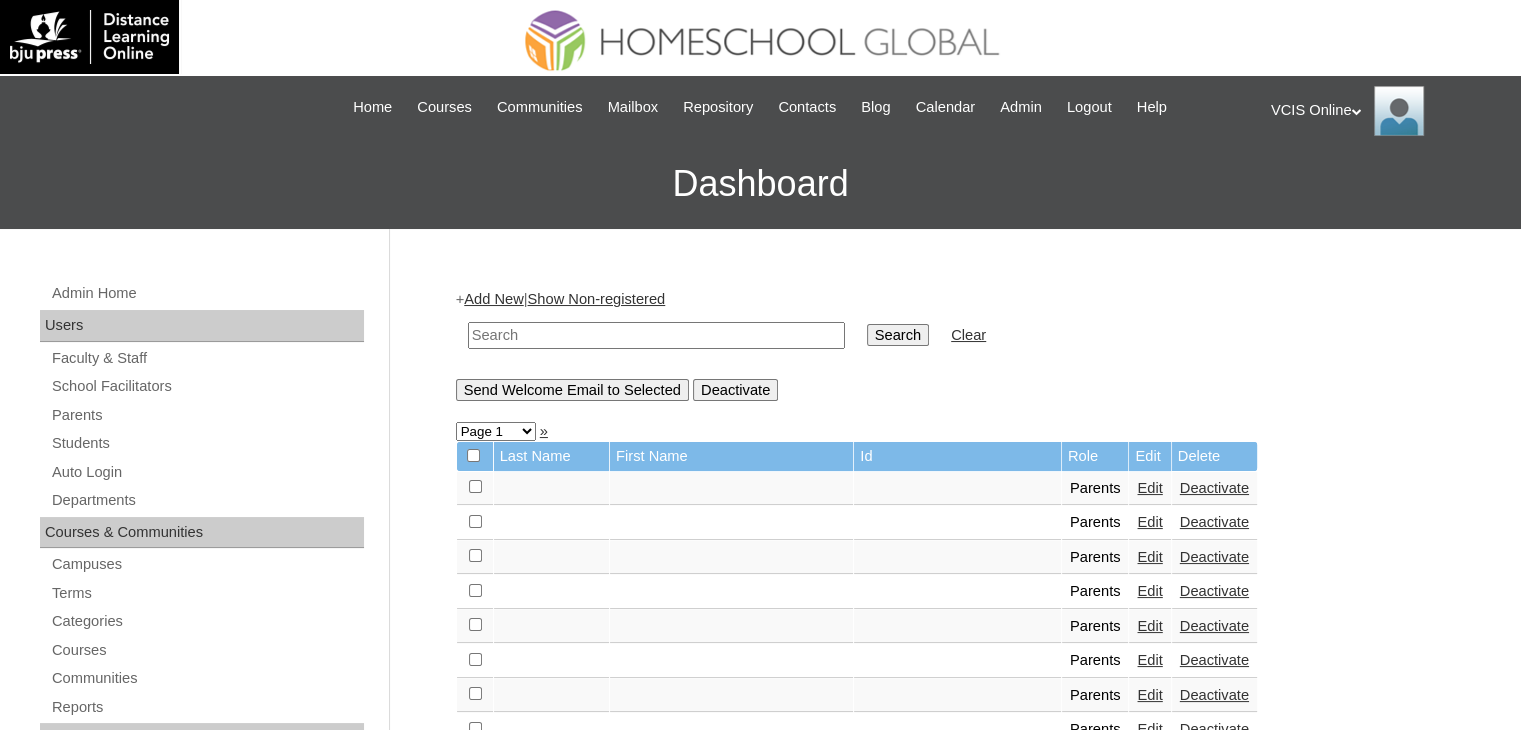 click on "Add New" at bounding box center (493, 299) 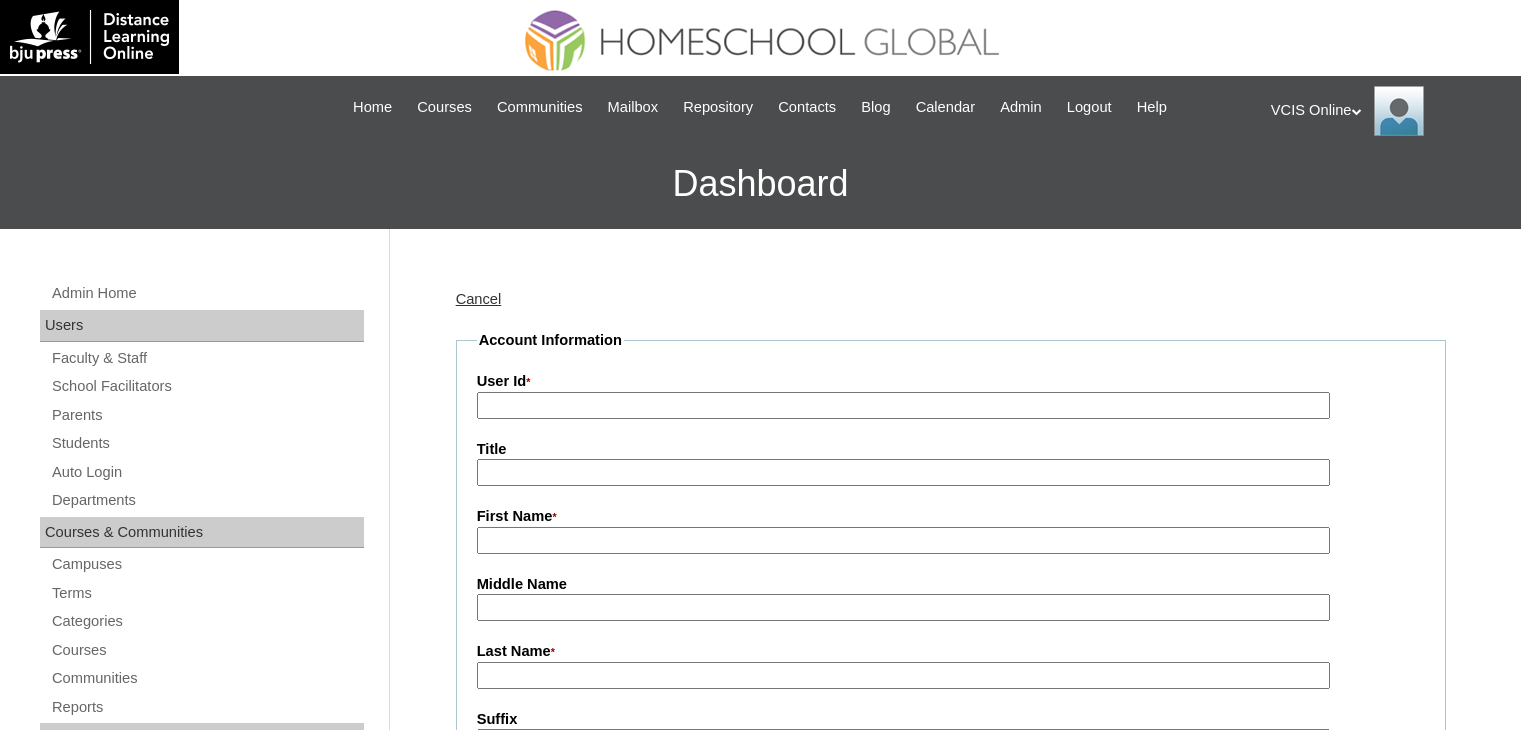 scroll, scrollTop: 0, scrollLeft: 0, axis: both 